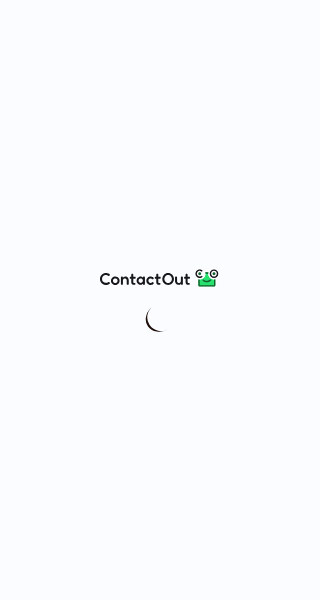 scroll, scrollTop: 0, scrollLeft: 0, axis: both 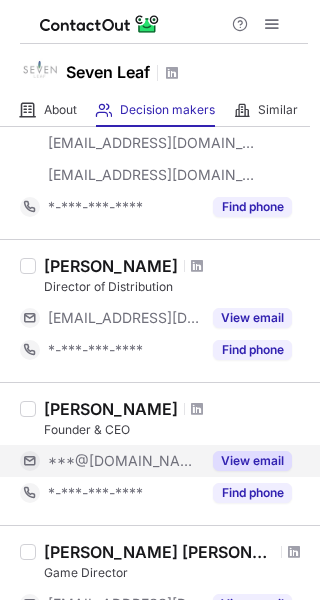 click on "View email" at bounding box center (252, 461) 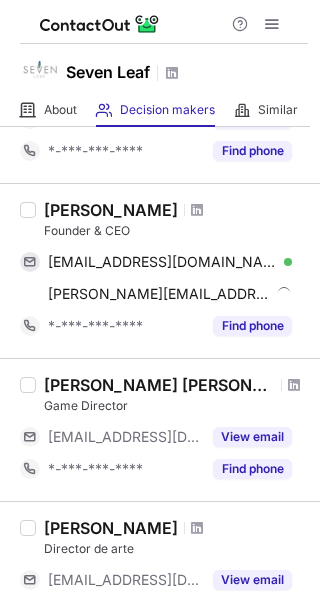 scroll, scrollTop: 700, scrollLeft: 0, axis: vertical 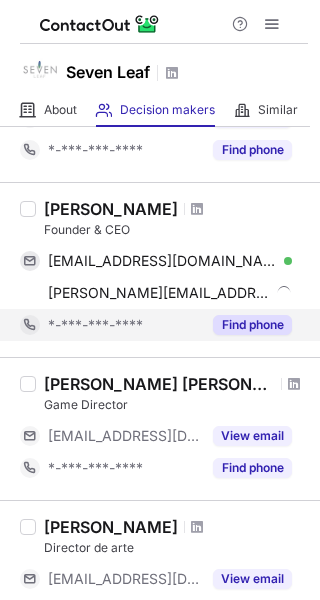 click on "Find phone" at bounding box center (252, 325) 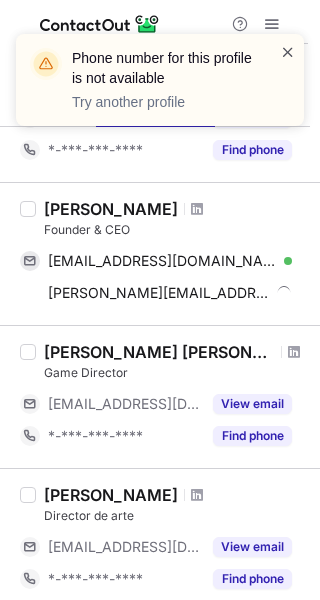 click at bounding box center [288, 52] 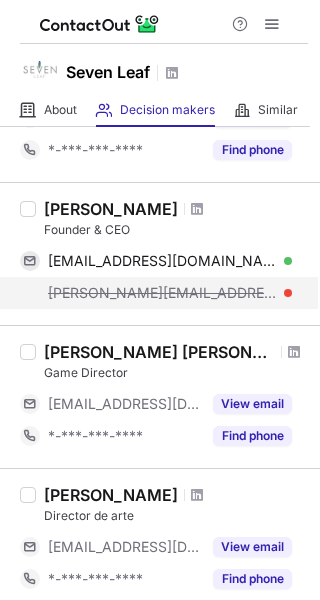 scroll, scrollTop: 600, scrollLeft: 0, axis: vertical 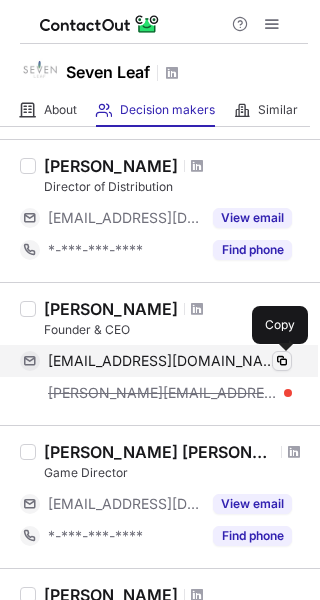 click at bounding box center (282, 361) 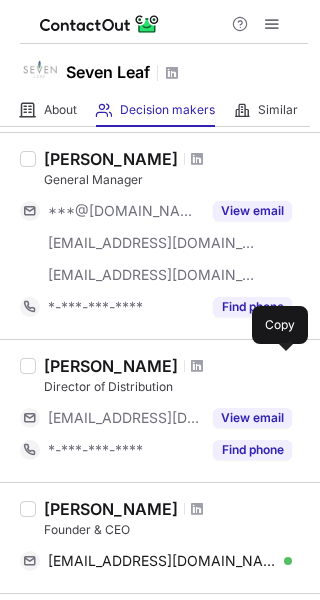scroll, scrollTop: 300, scrollLeft: 0, axis: vertical 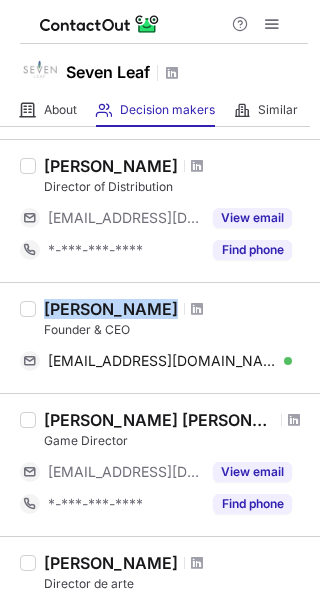drag, startPoint x: 46, startPoint y: 303, endPoint x: 162, endPoint y: 306, distance: 116.03879 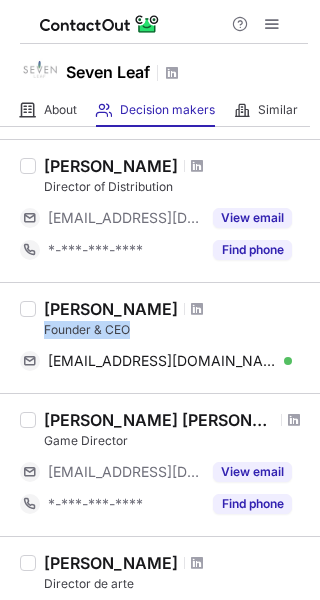 drag, startPoint x: 38, startPoint y: 326, endPoint x: 145, endPoint y: 335, distance: 107.37784 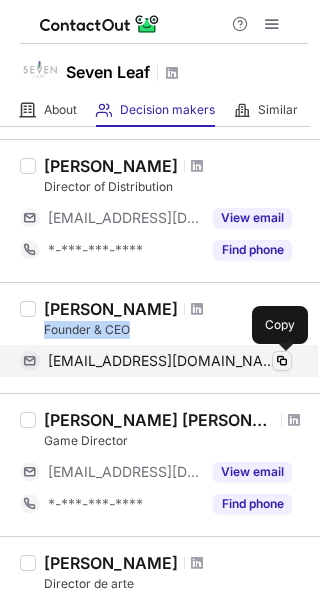 click at bounding box center [282, 361] 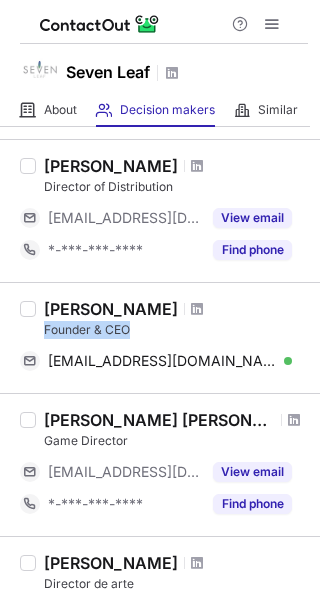 click on "Founder & CEO" at bounding box center [176, 330] 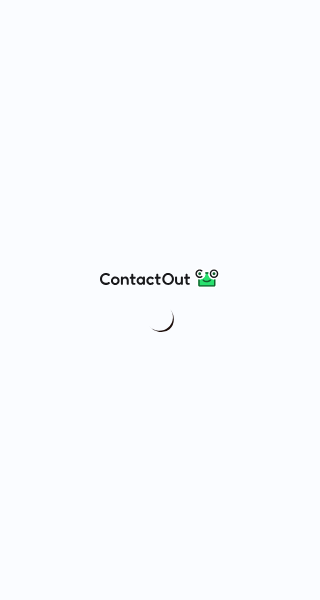 scroll, scrollTop: 0, scrollLeft: 0, axis: both 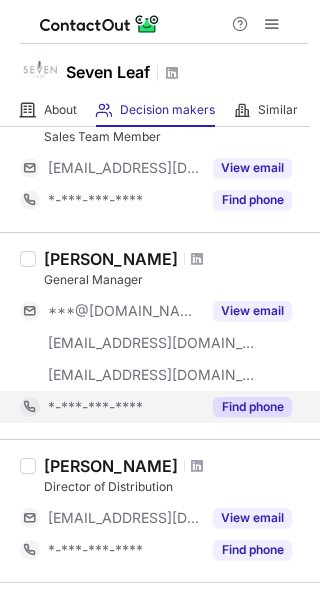 click on "Find phone" at bounding box center (252, 407) 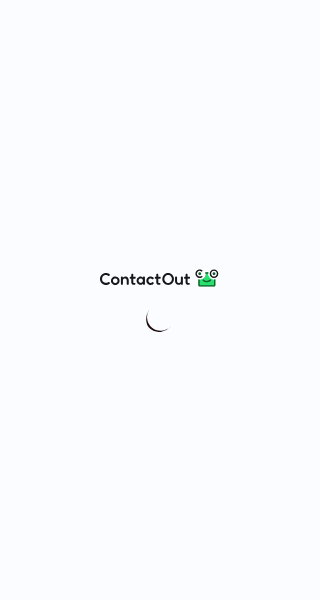 scroll, scrollTop: 0, scrollLeft: 0, axis: both 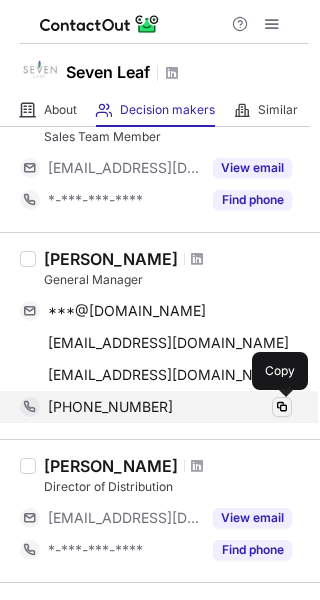 click at bounding box center (282, 407) 